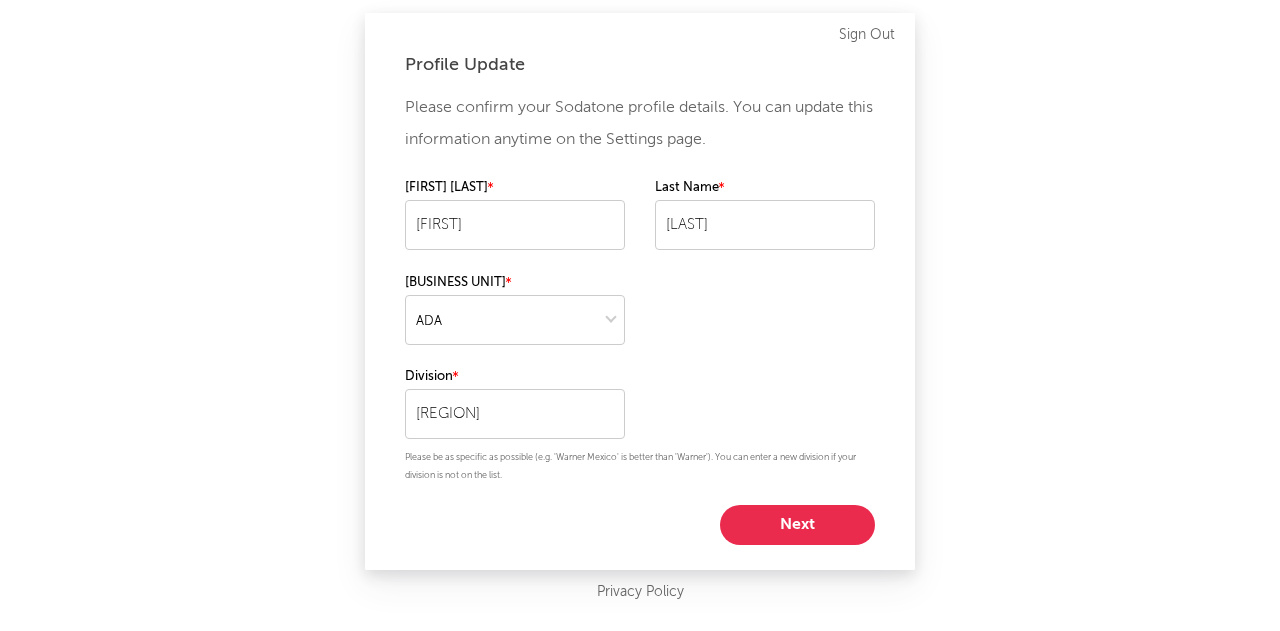 select on "[CATEGORY]" 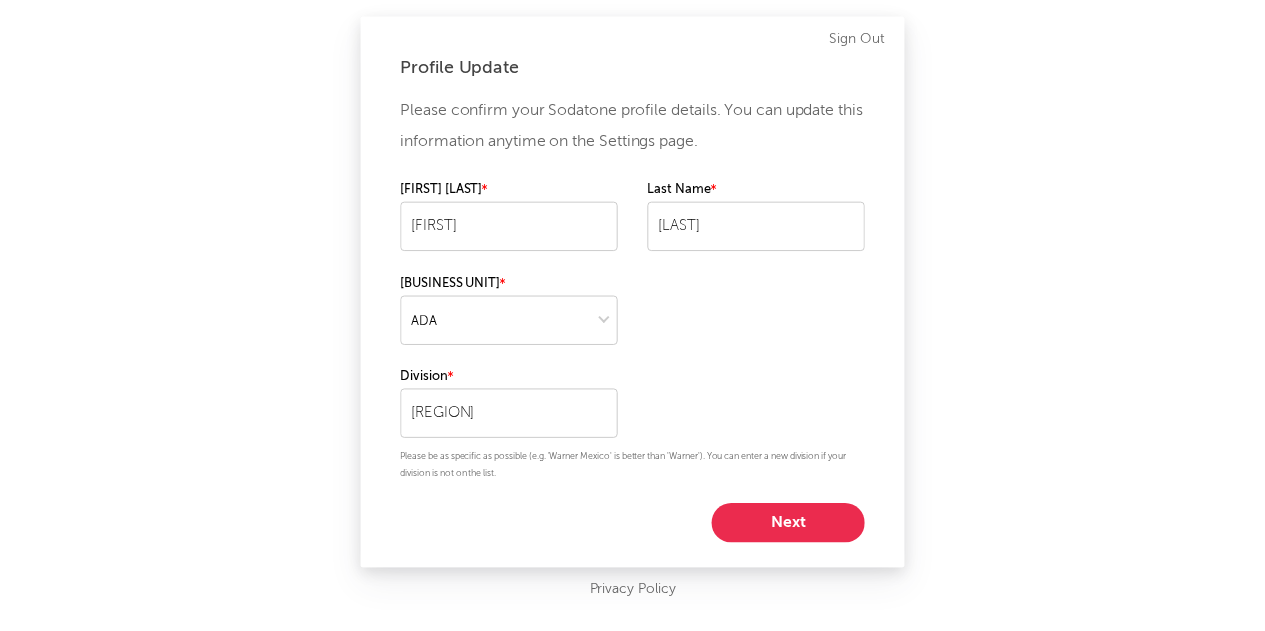 scroll, scrollTop: 0, scrollLeft: 0, axis: both 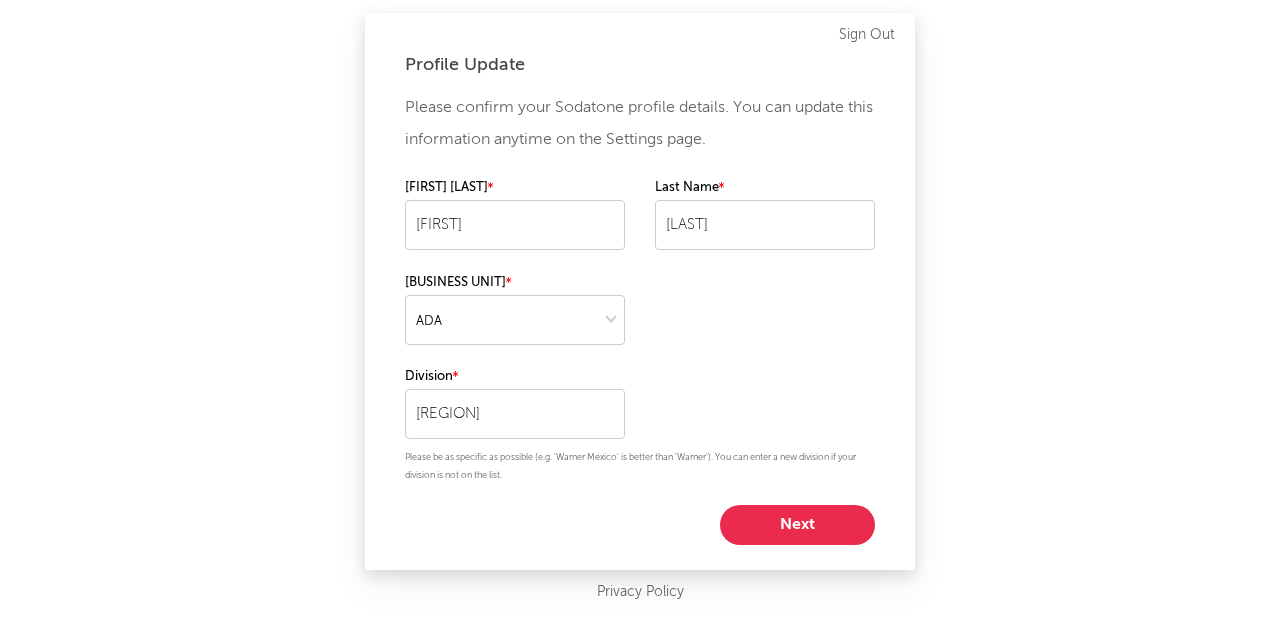 click on "Next" at bounding box center (797, 525) 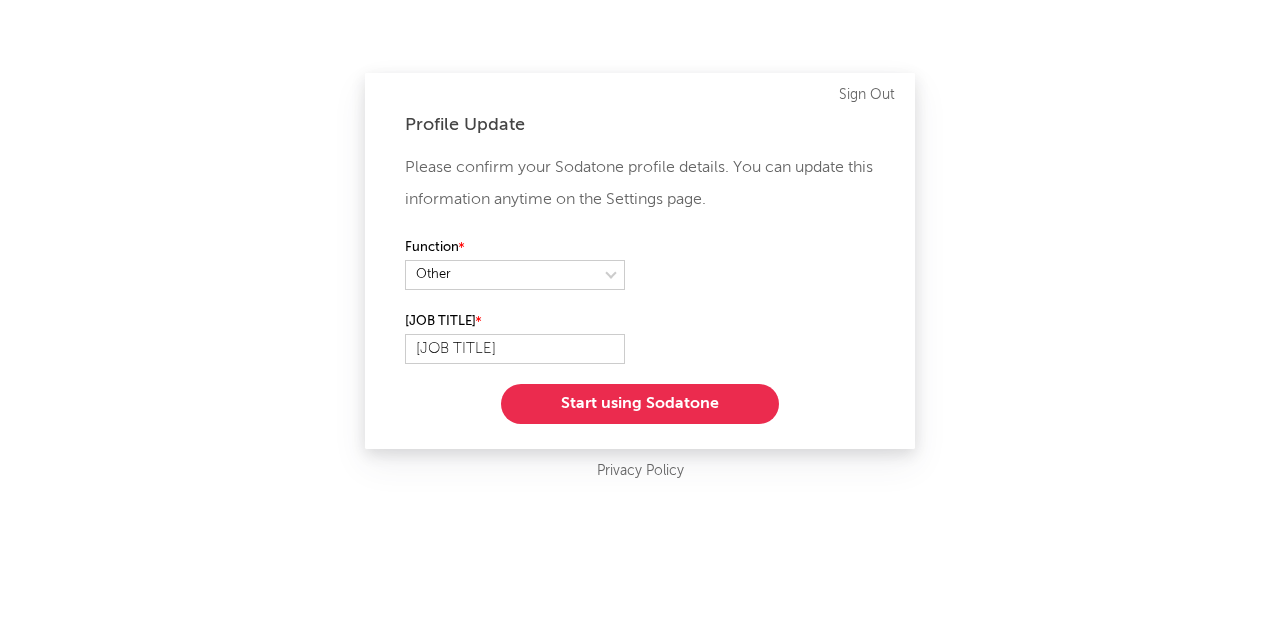 click on "Start using Sodatone" at bounding box center [640, 404] 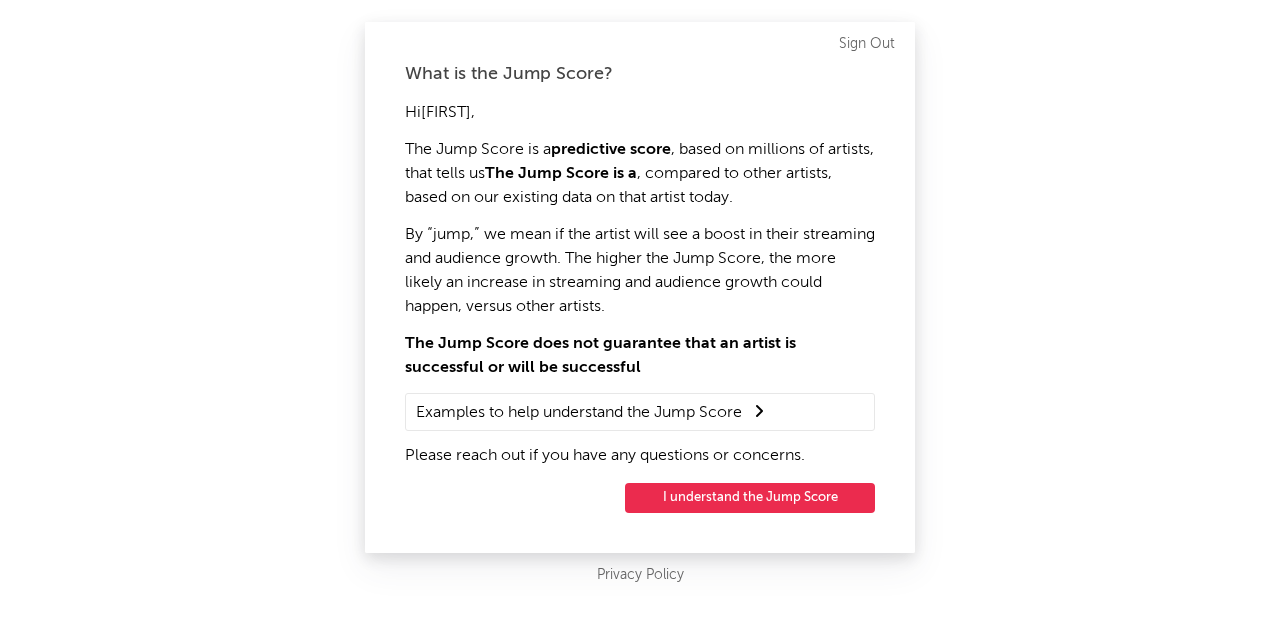 click on "I understand the Jump Score" at bounding box center (750, 498) 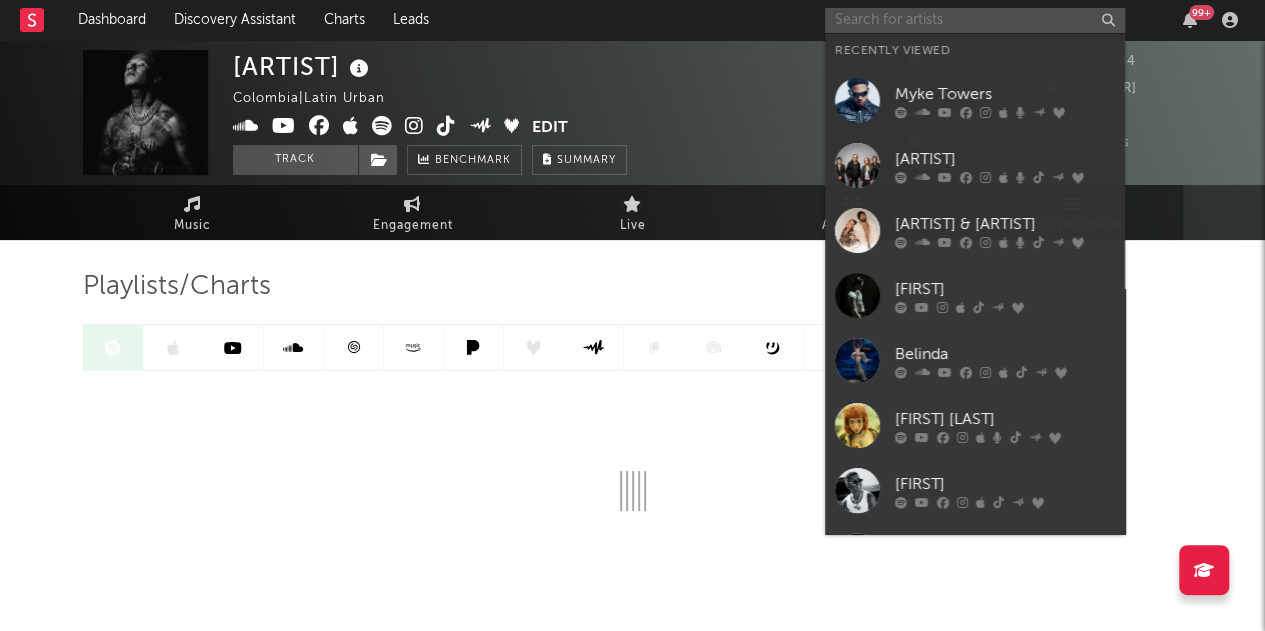 click at bounding box center [975, 20] 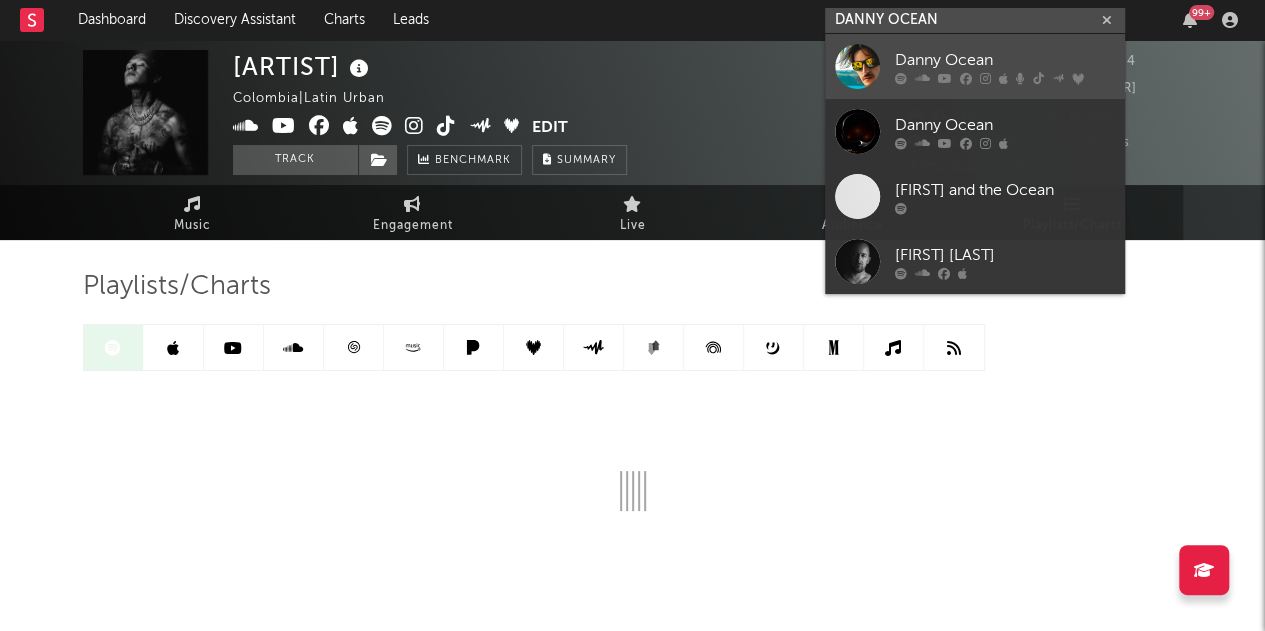 type on "DANNY OCEAN" 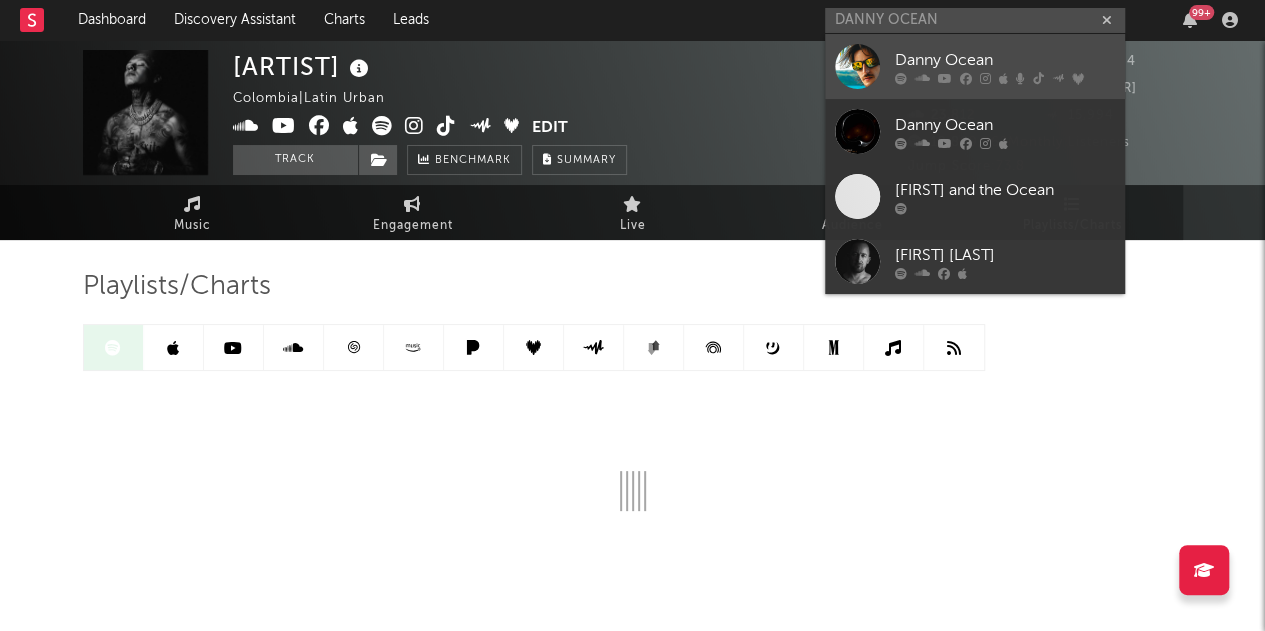 click on "Danny Ocean" at bounding box center [1005, 60] 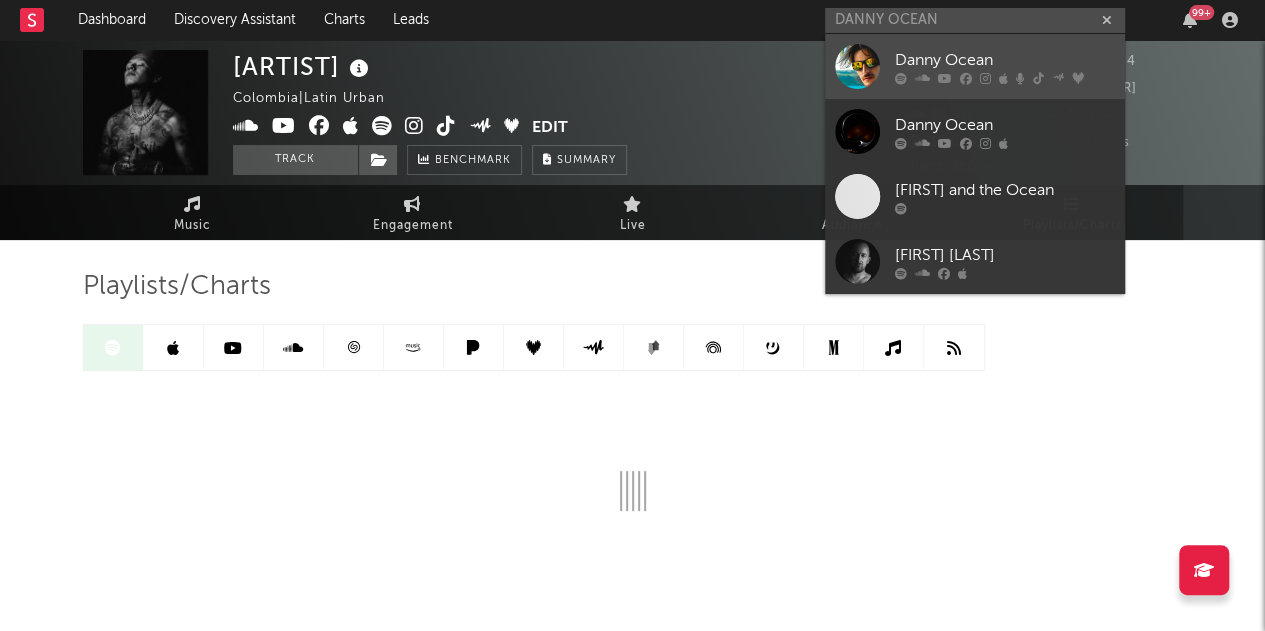 type 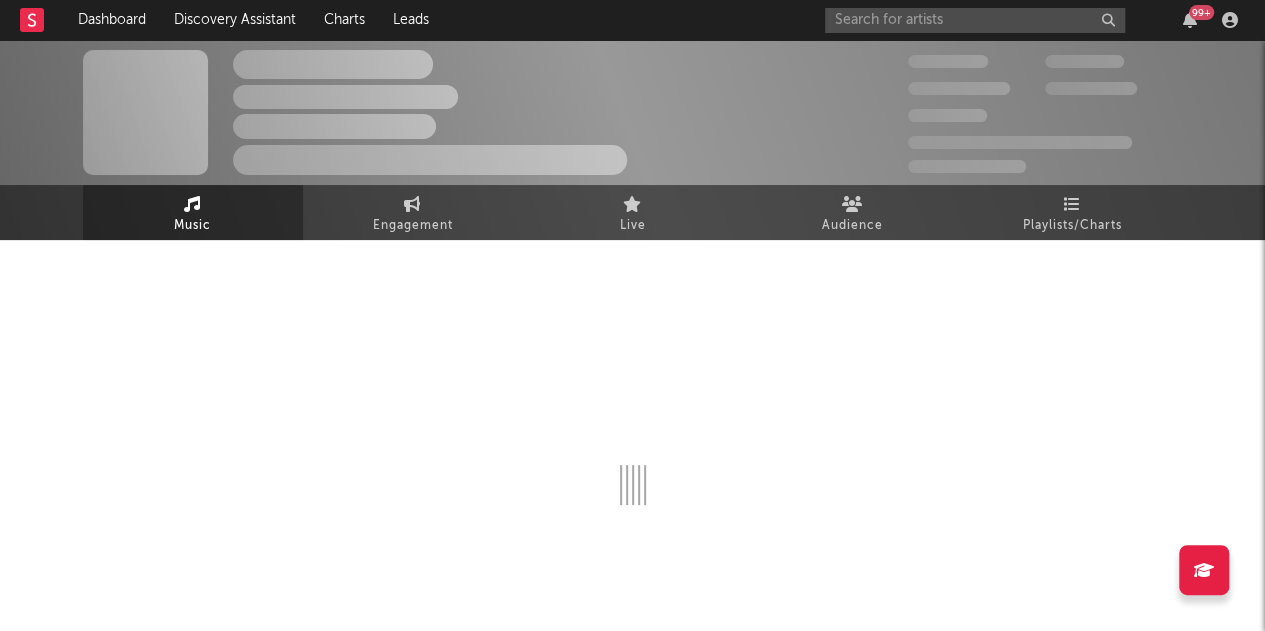 select on "6m" 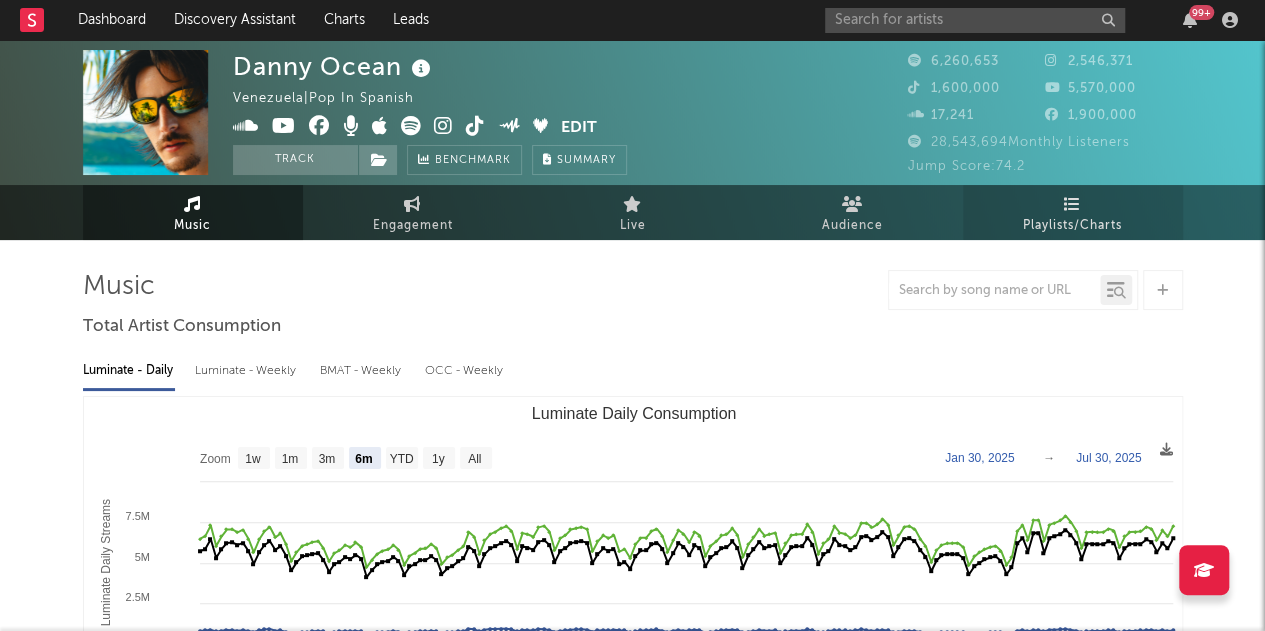 click on "Playlists/Charts" at bounding box center (1072, 226) 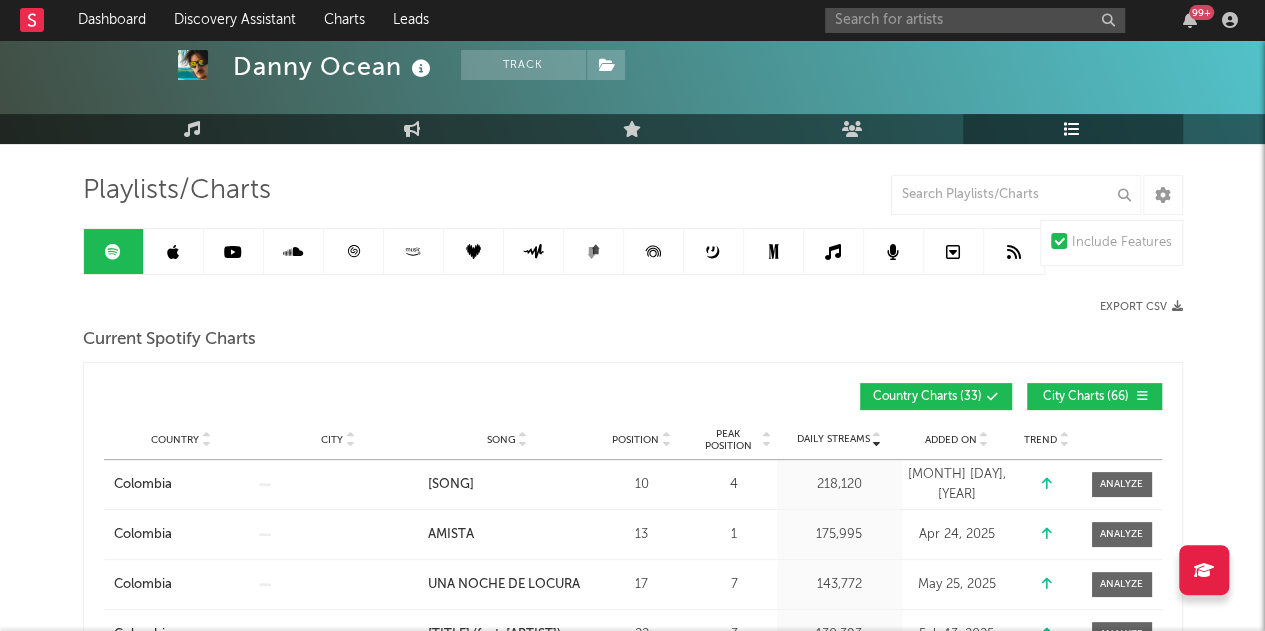 scroll, scrollTop: 102, scrollLeft: 0, axis: vertical 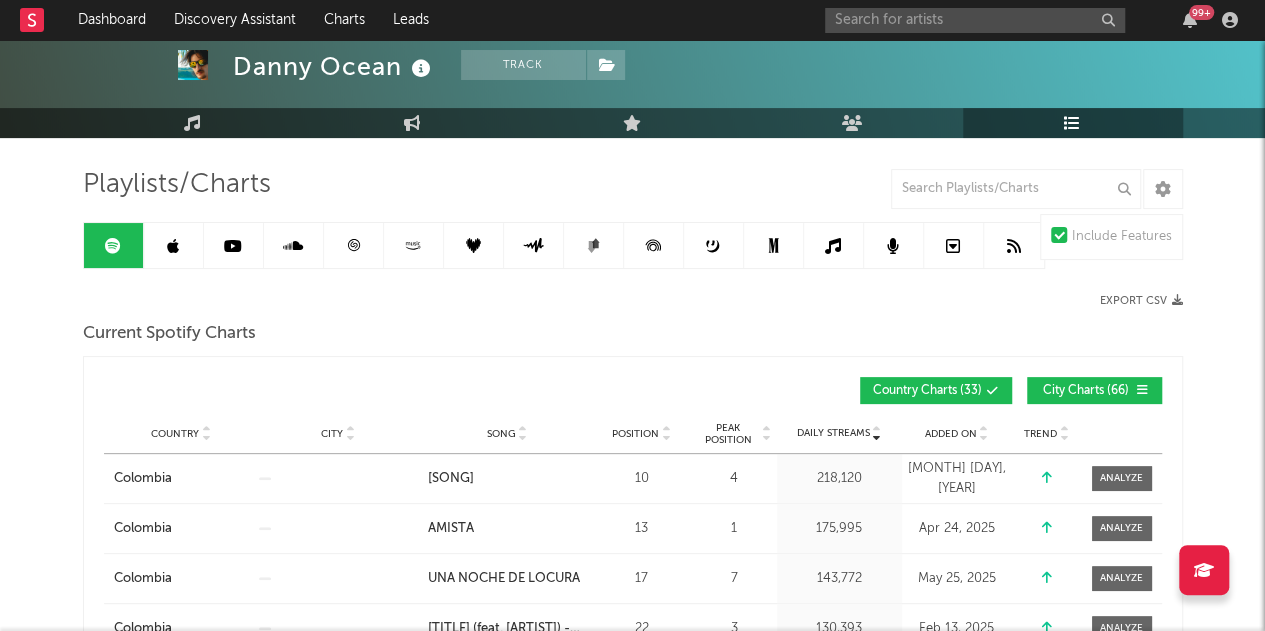 click on "Export CSV" at bounding box center [1141, 301] 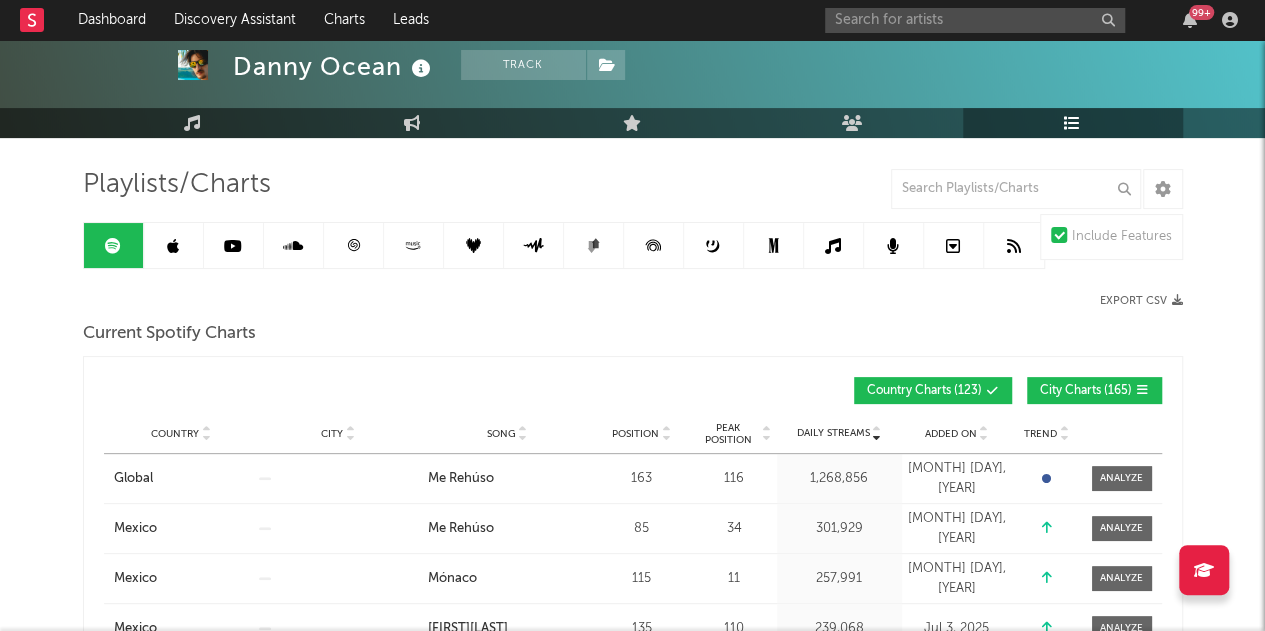 click on "99 +" at bounding box center [1035, 20] 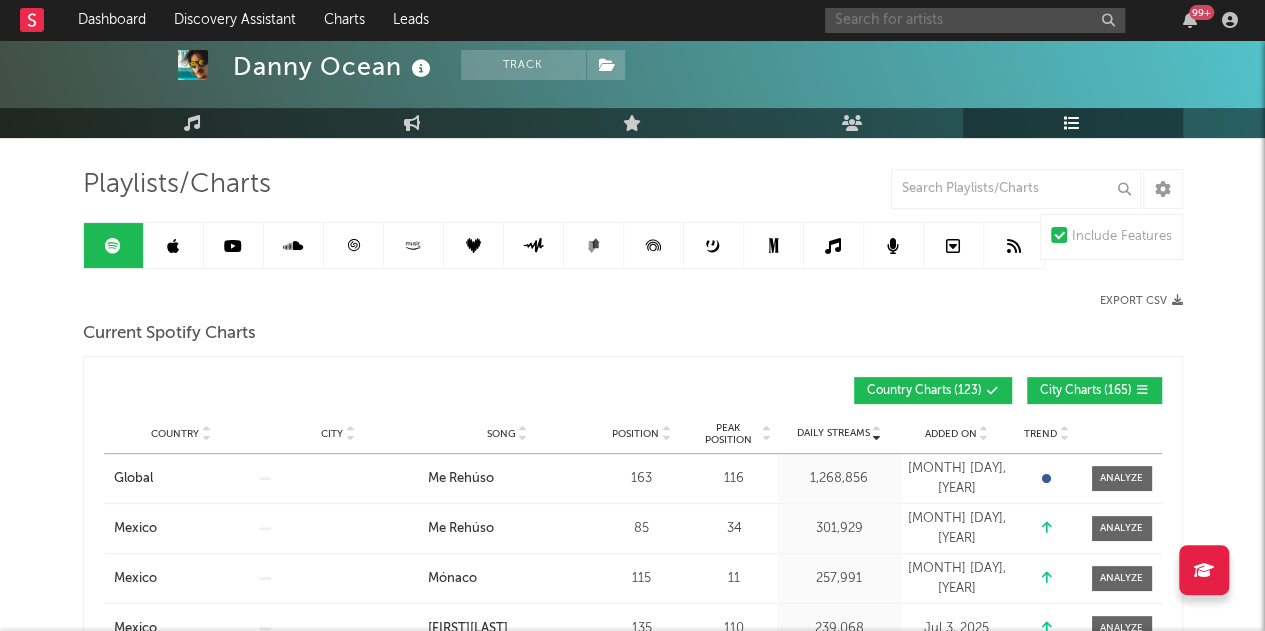 click at bounding box center (975, 20) 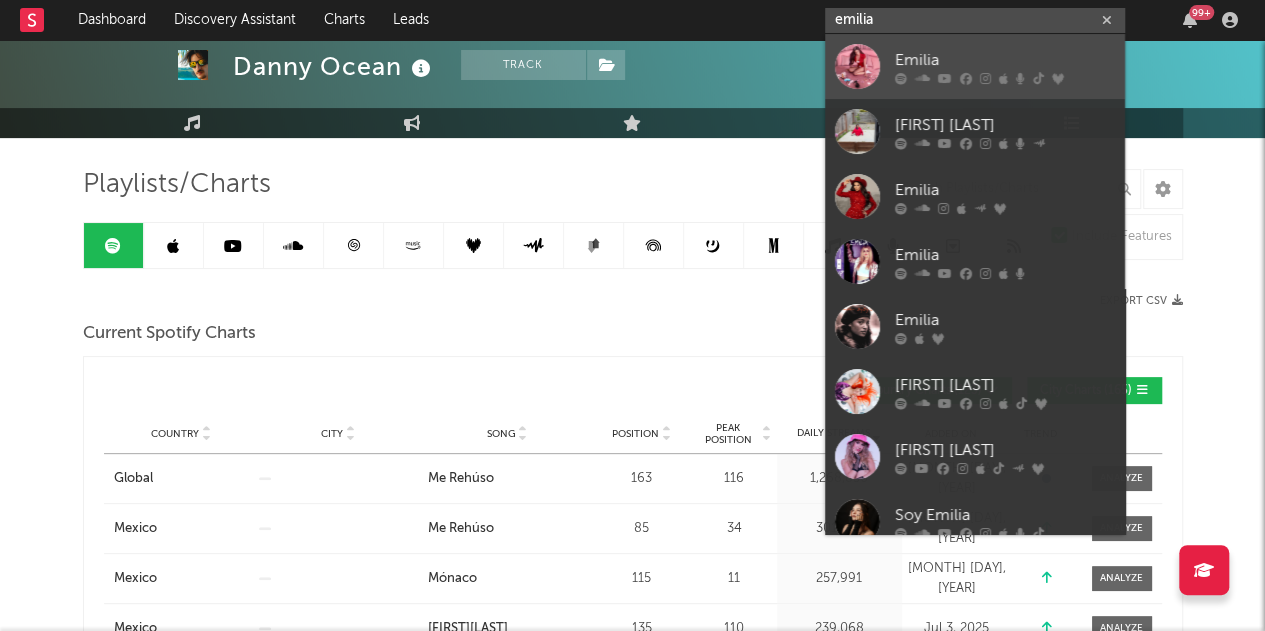 type on "emilia" 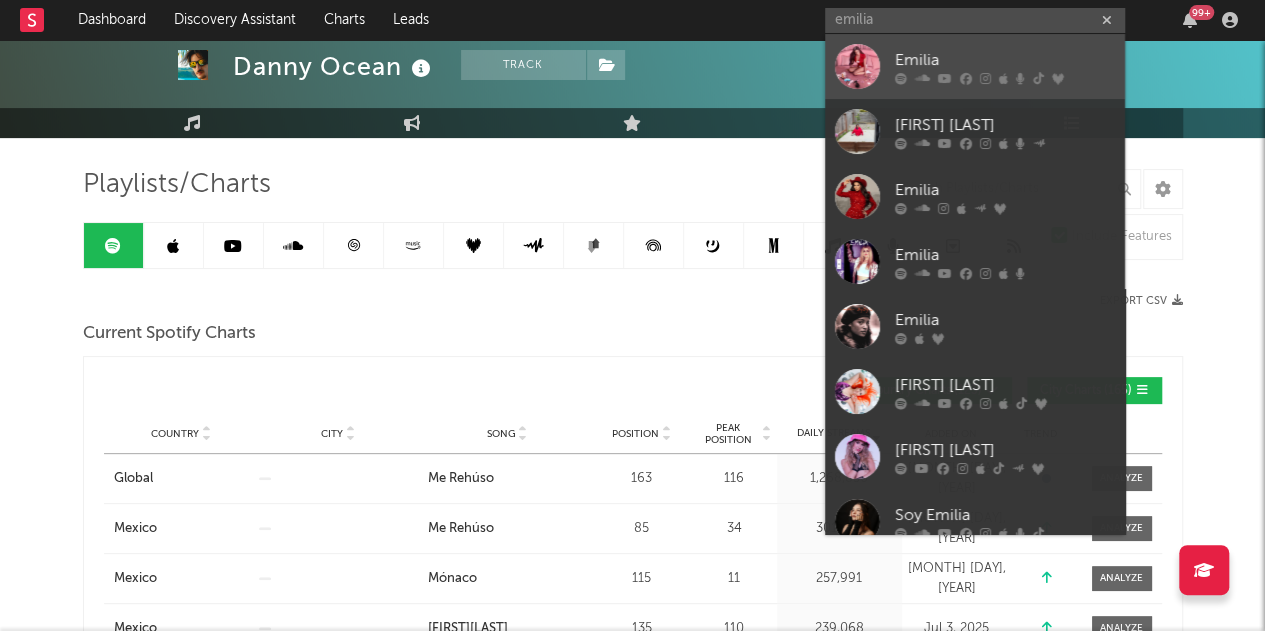 click on "Emilia" at bounding box center (1005, 60) 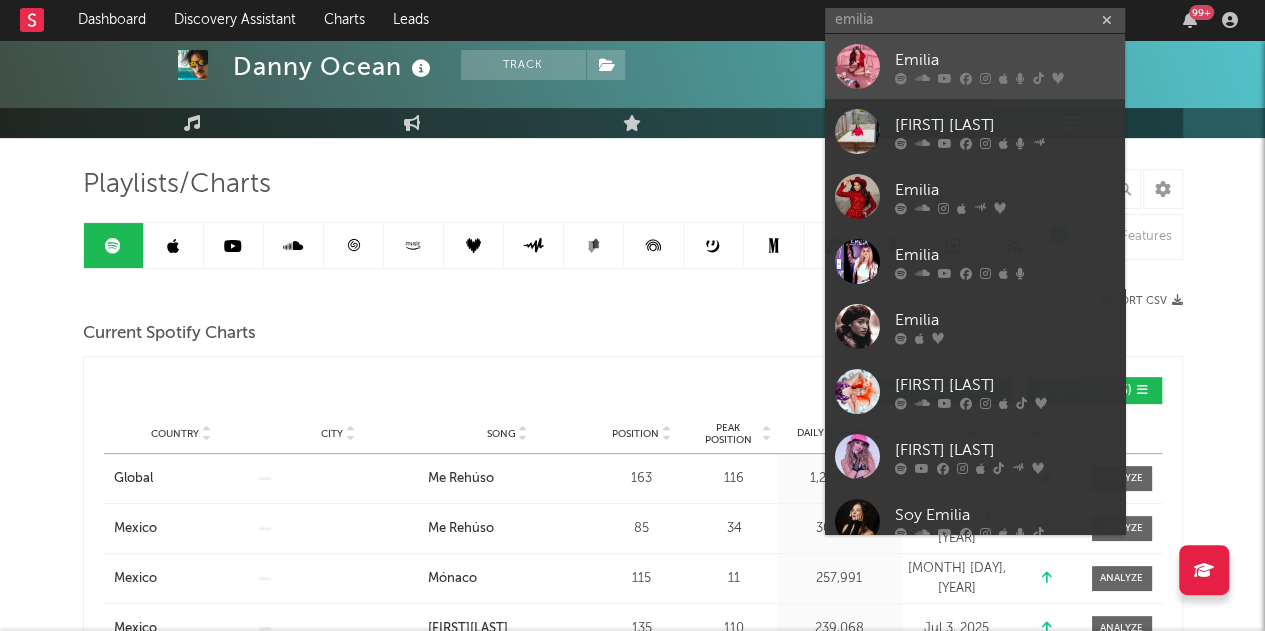 type 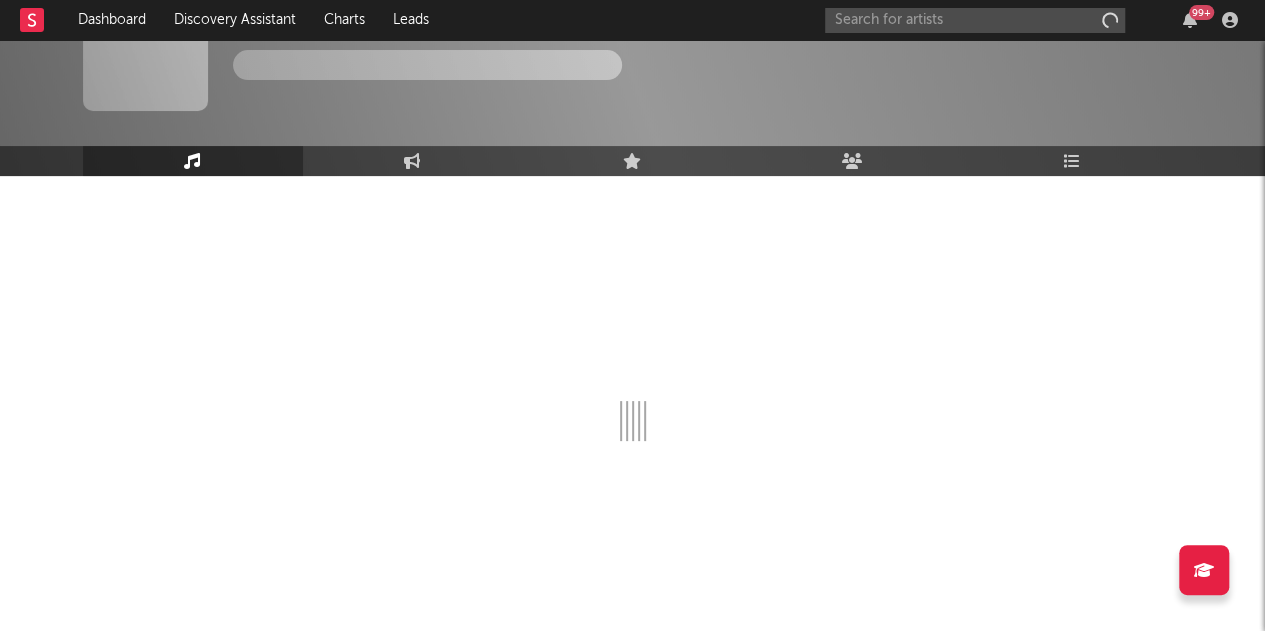 scroll, scrollTop: 64, scrollLeft: 0, axis: vertical 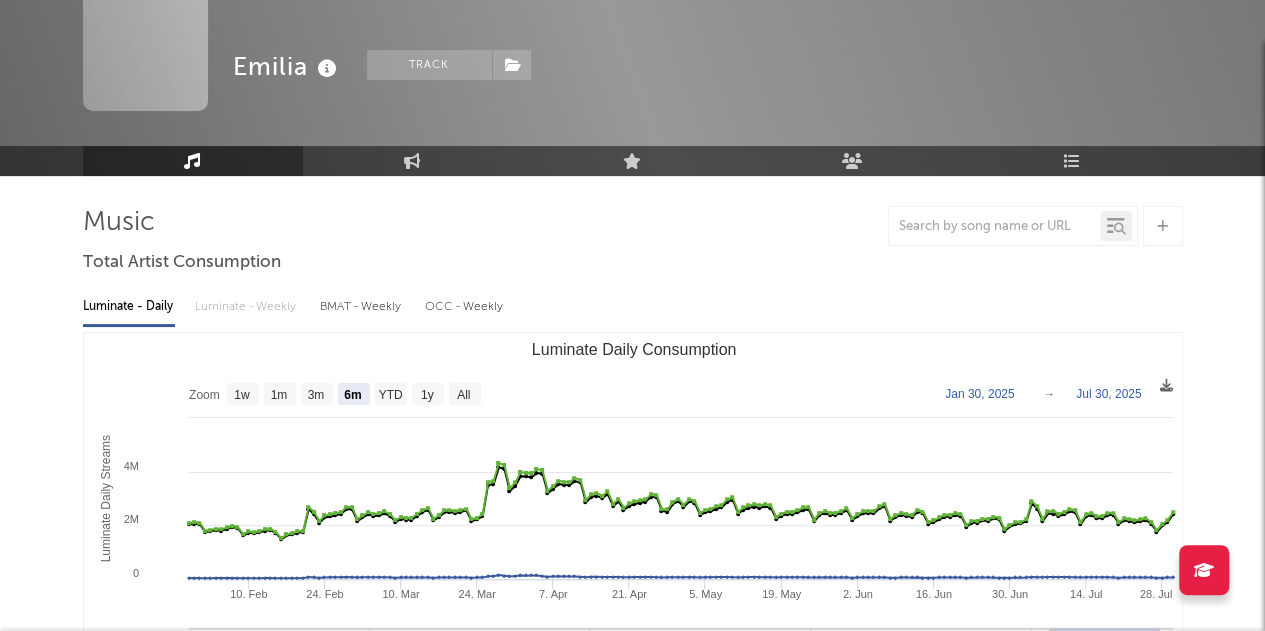 select on "6m" 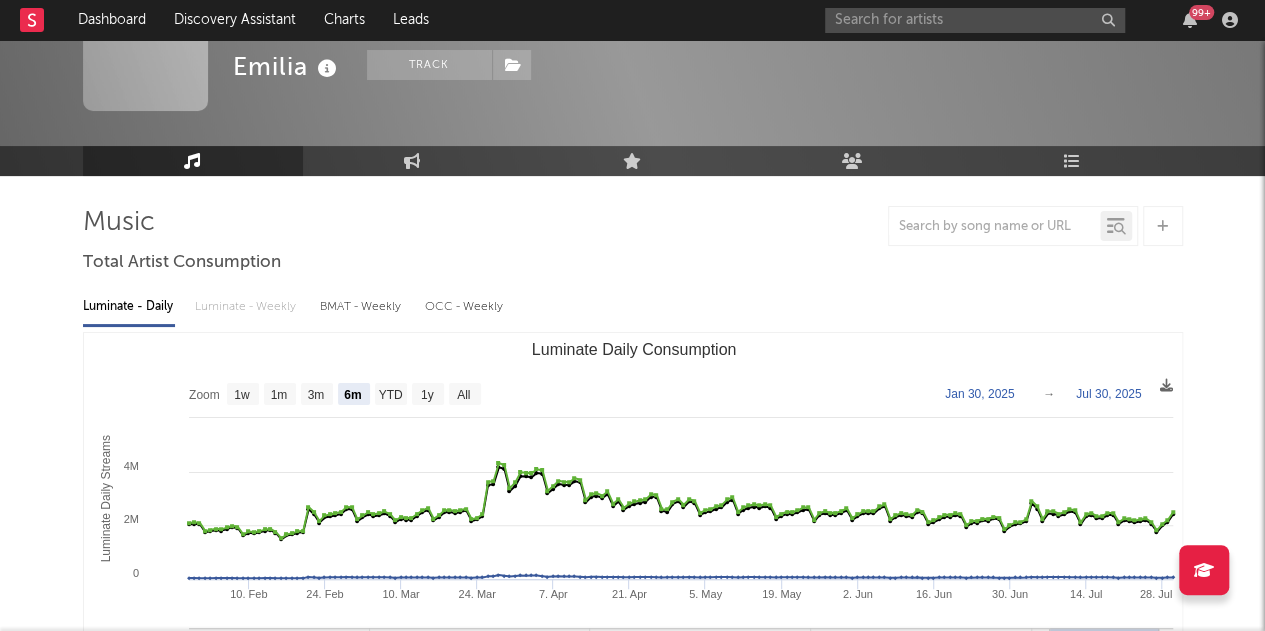 scroll, scrollTop: 102, scrollLeft: 0, axis: vertical 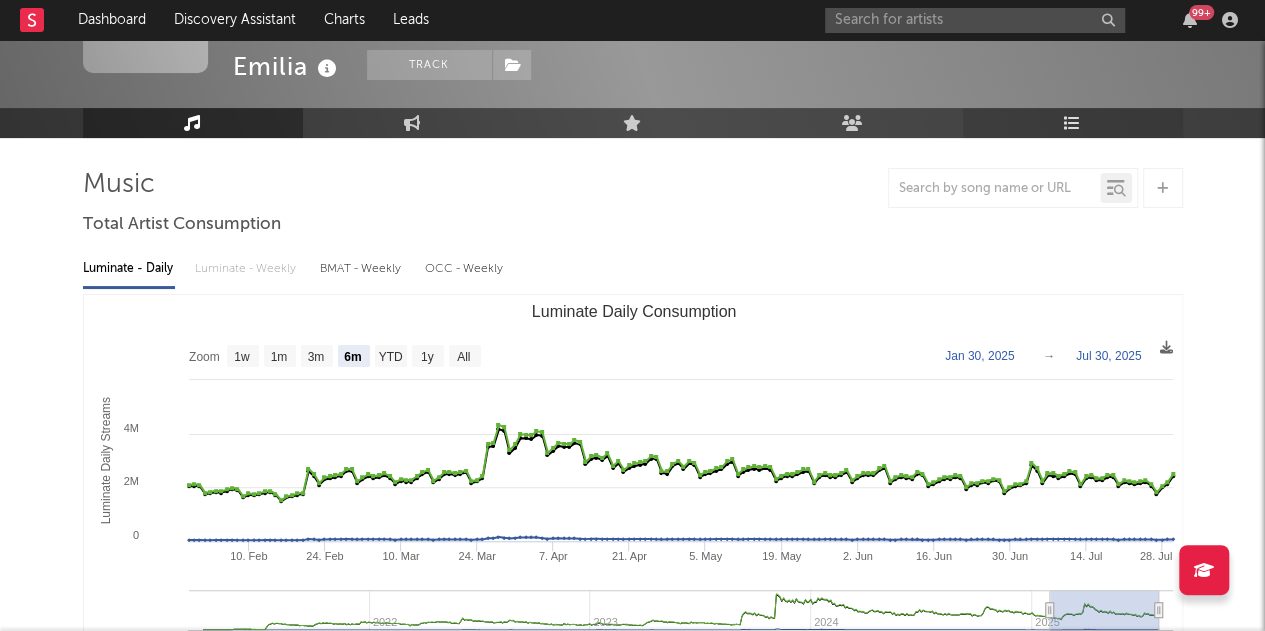 click on "Playlists/Charts" at bounding box center (1073, 123) 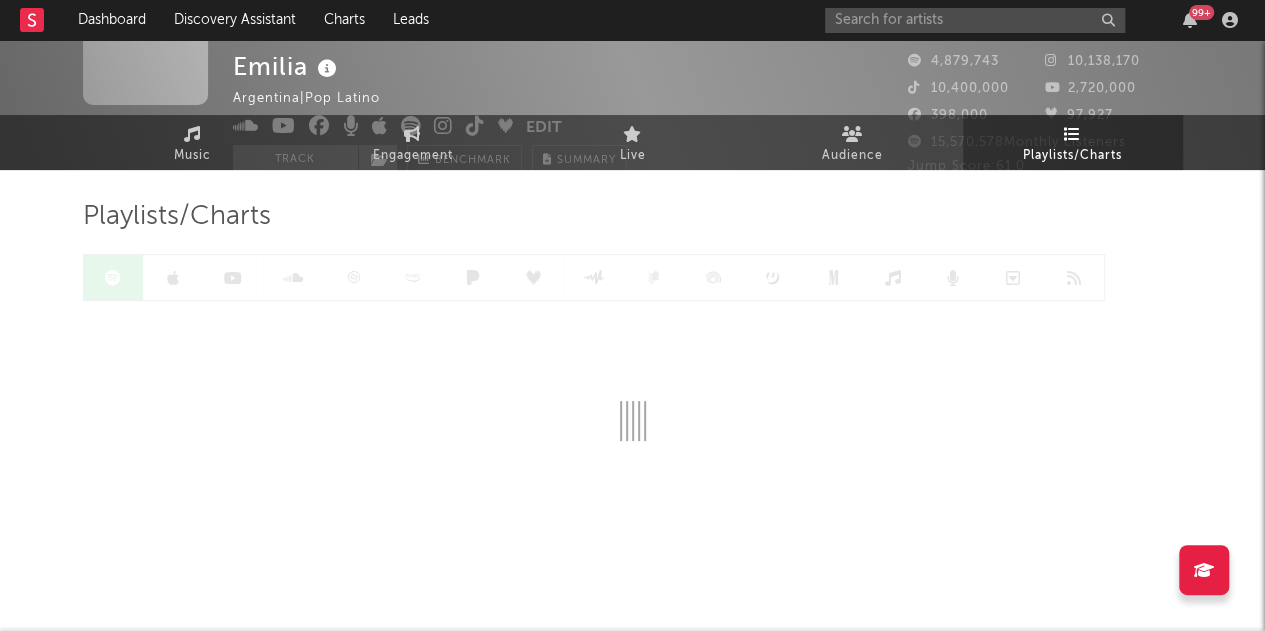 scroll, scrollTop: 0, scrollLeft: 0, axis: both 